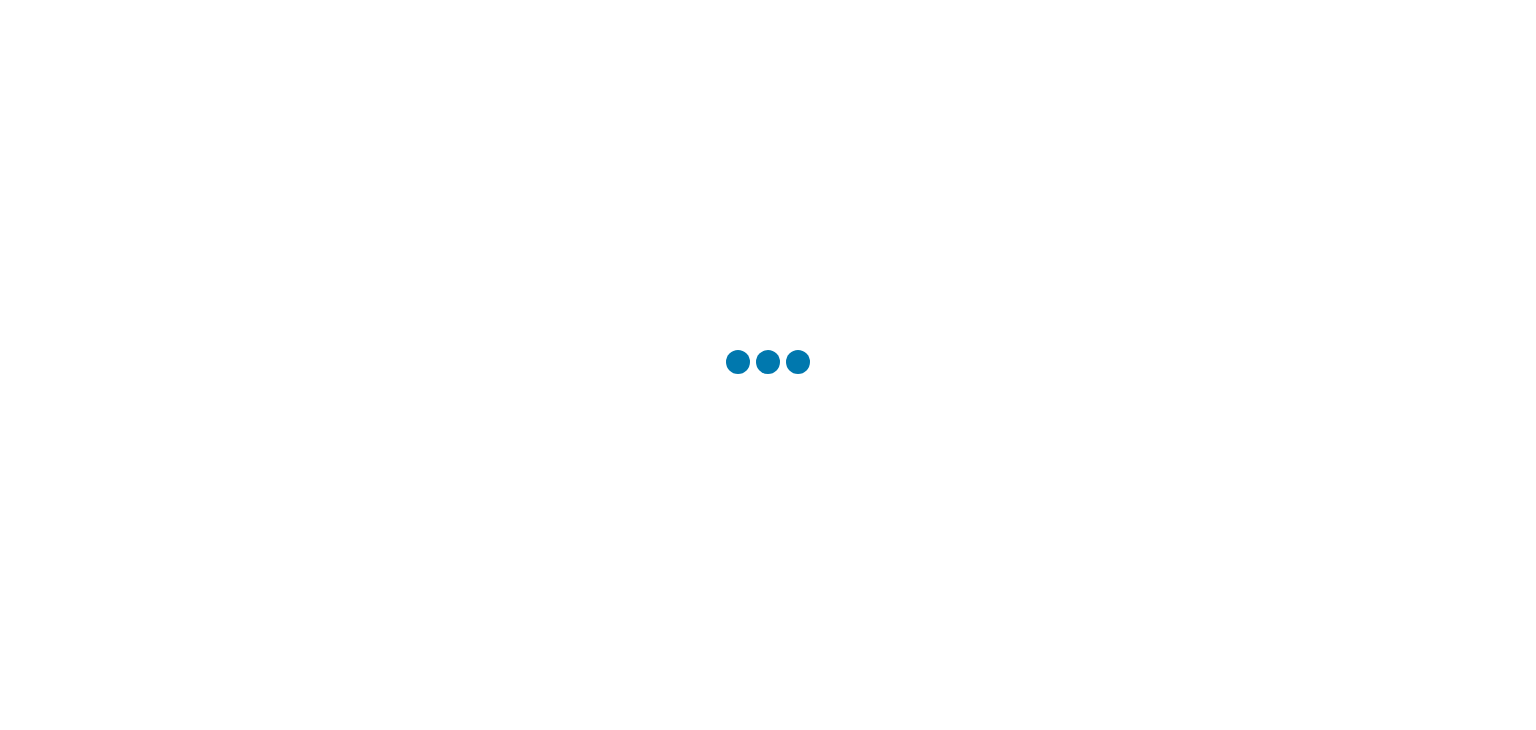 scroll, scrollTop: 0, scrollLeft: 0, axis: both 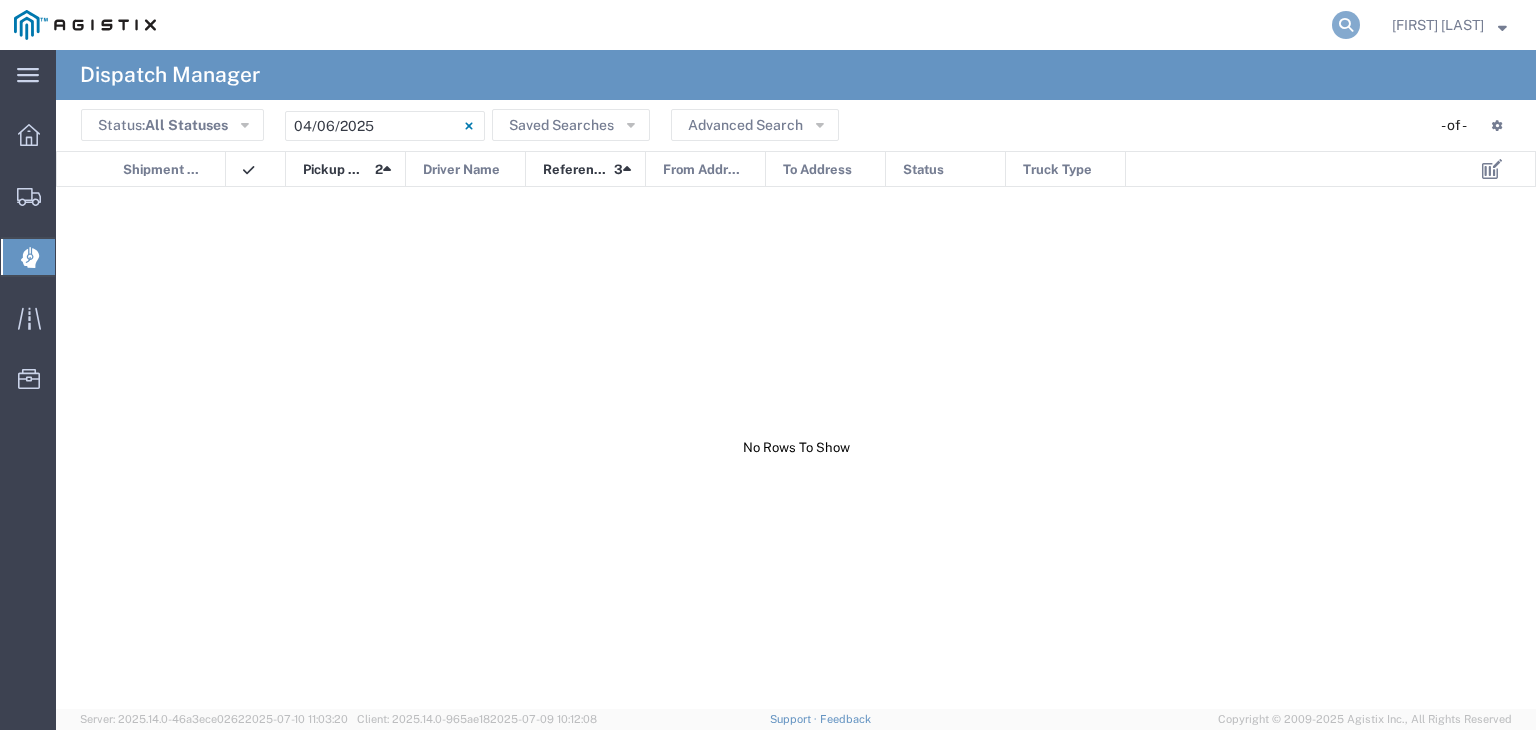 click 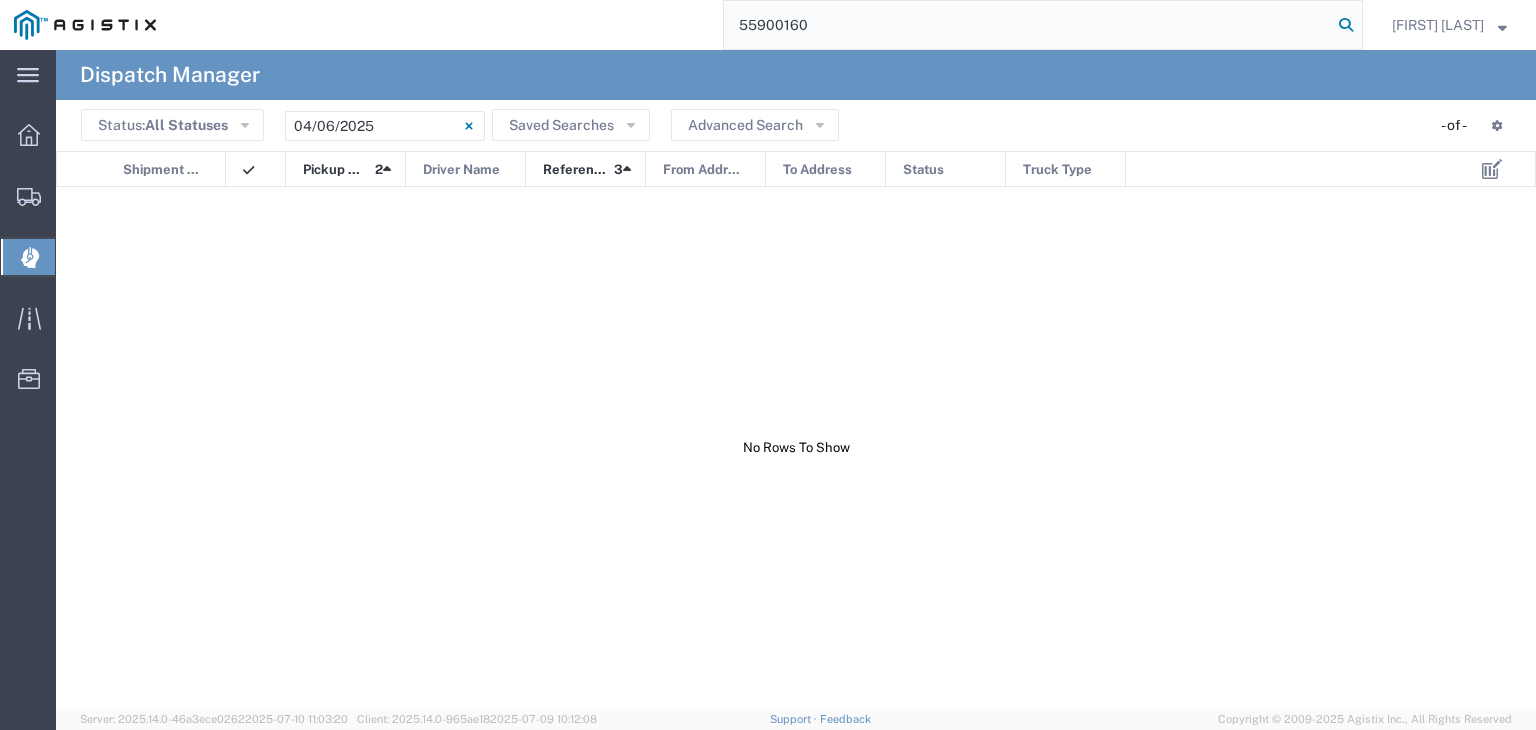type on "55900160" 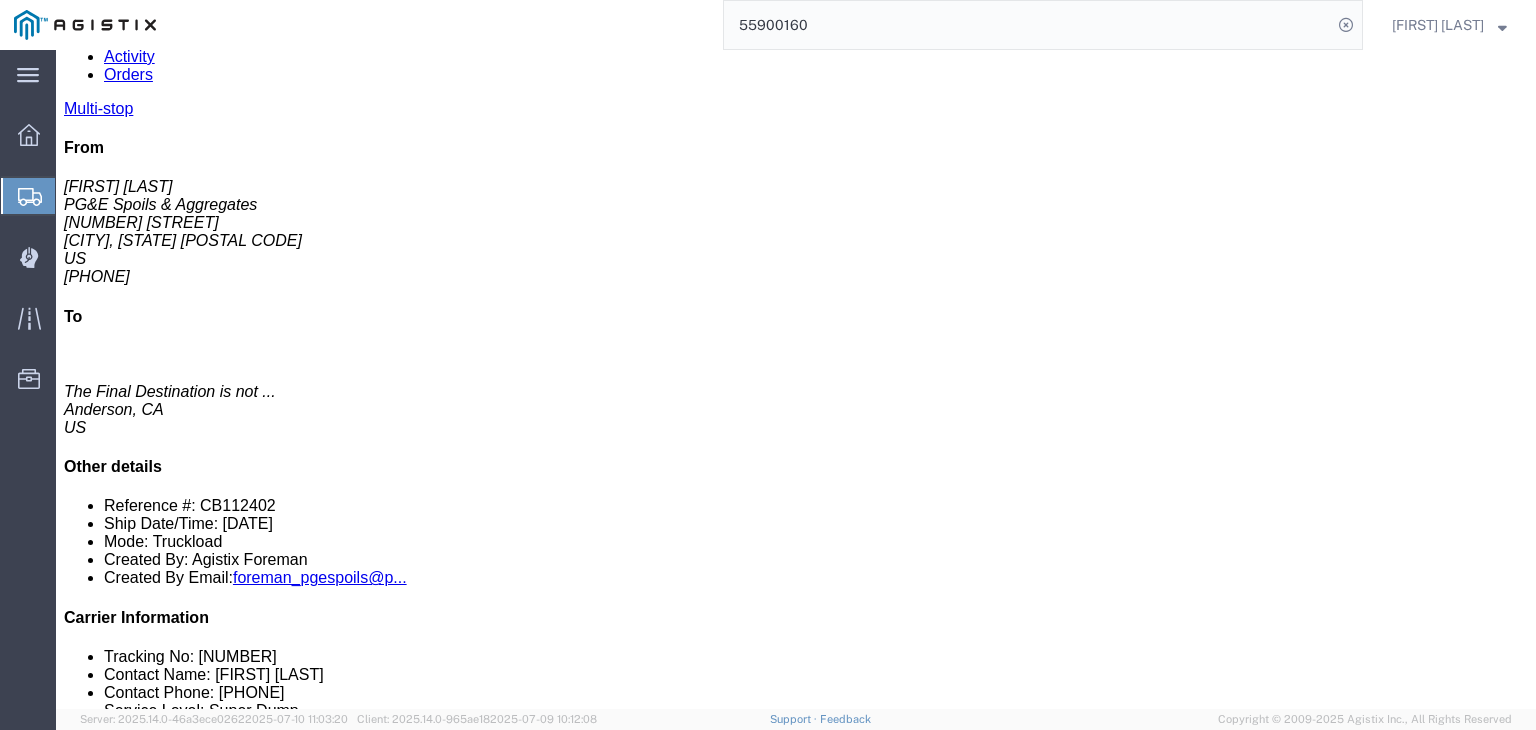 scroll, scrollTop: 0, scrollLeft: 0, axis: both 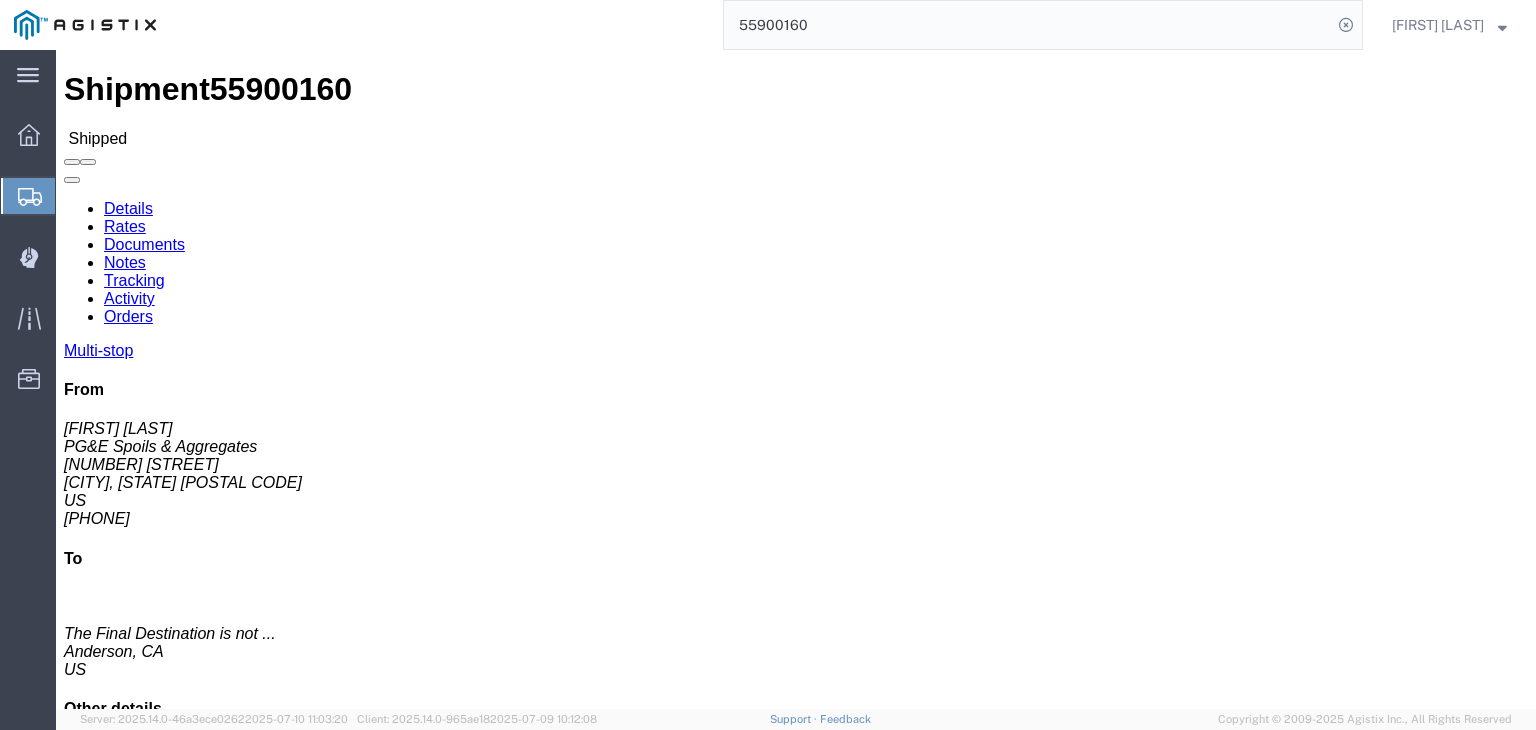 click on "Tracking" 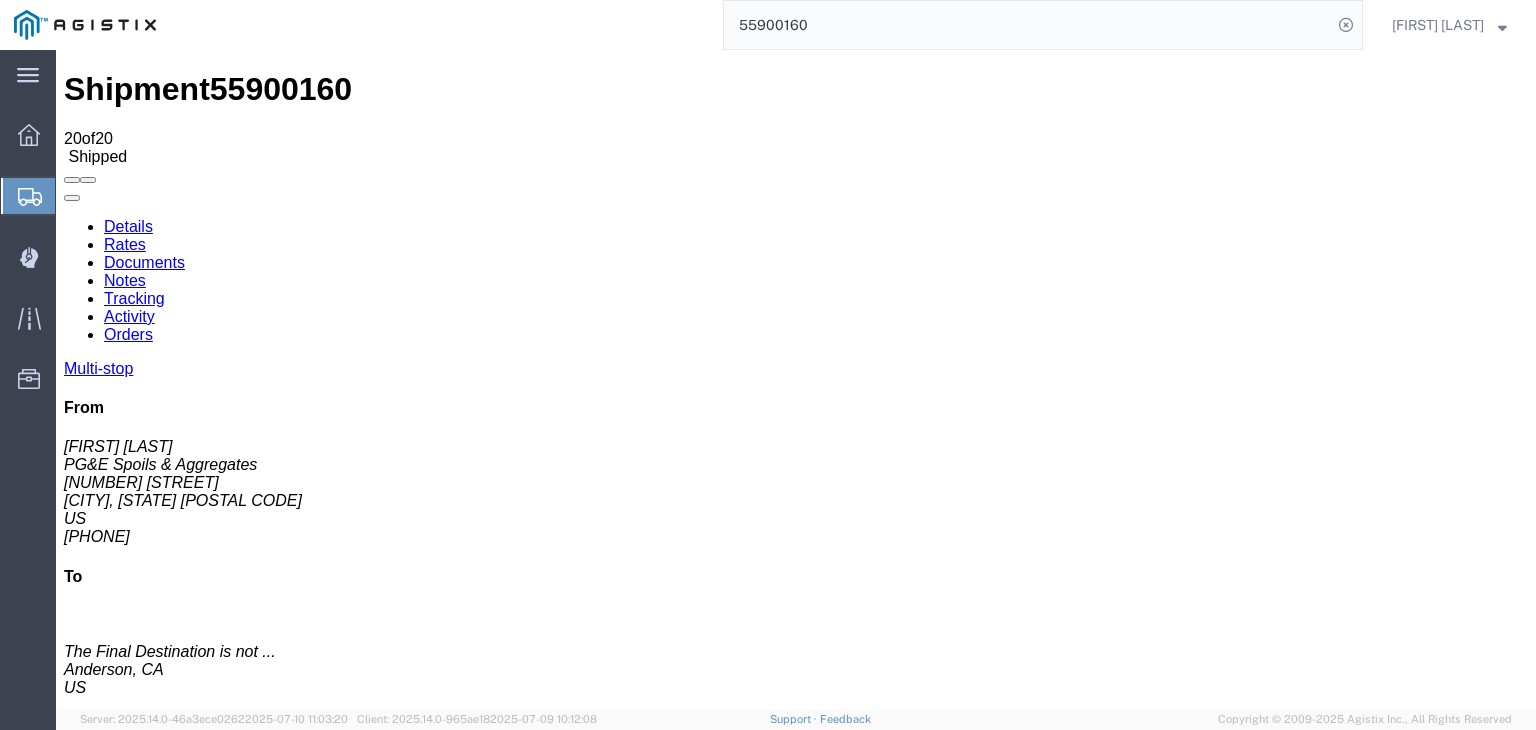 click at bounding box center [304, 1876] 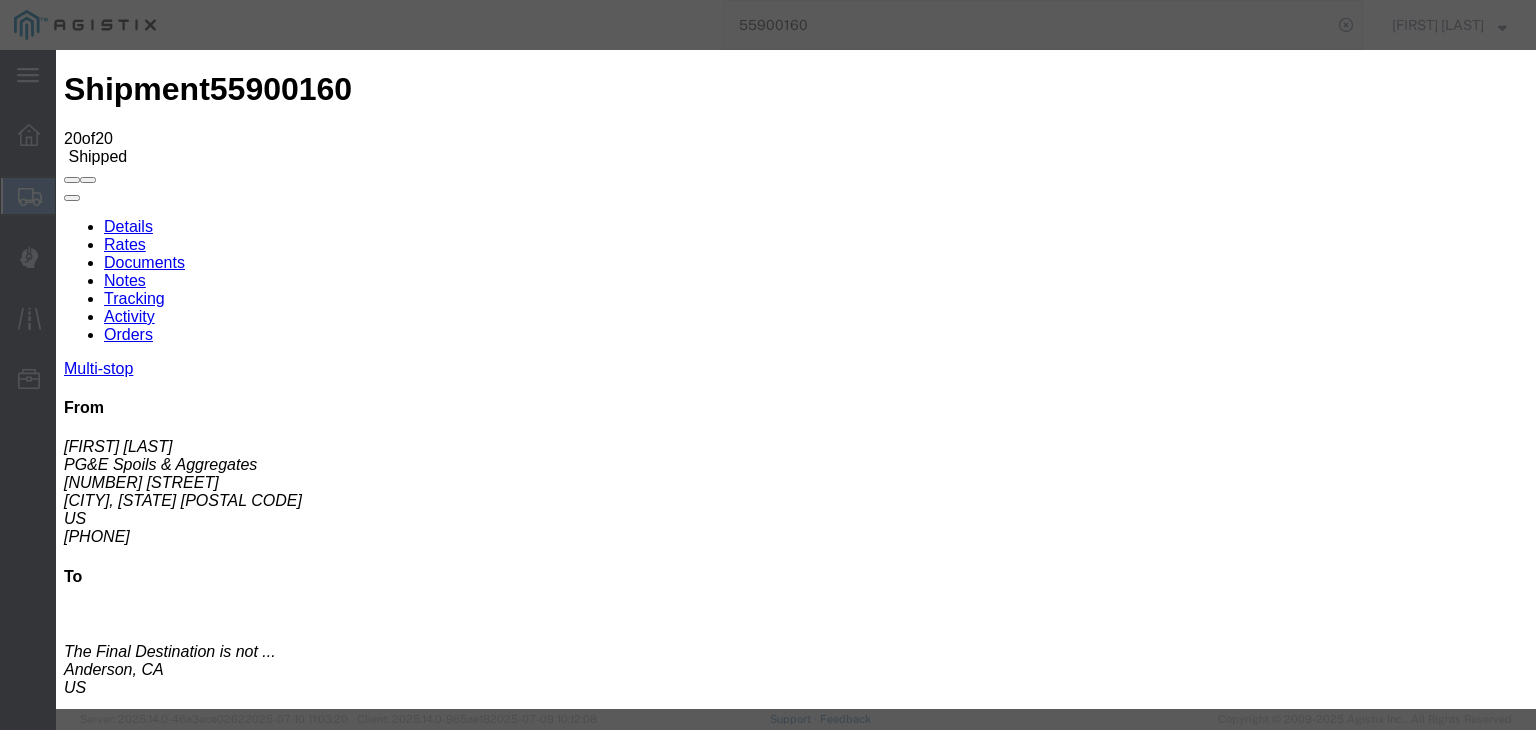 drag, startPoint x: 492, startPoint y: 349, endPoint x: 836, endPoint y: 303, distance: 347.06195 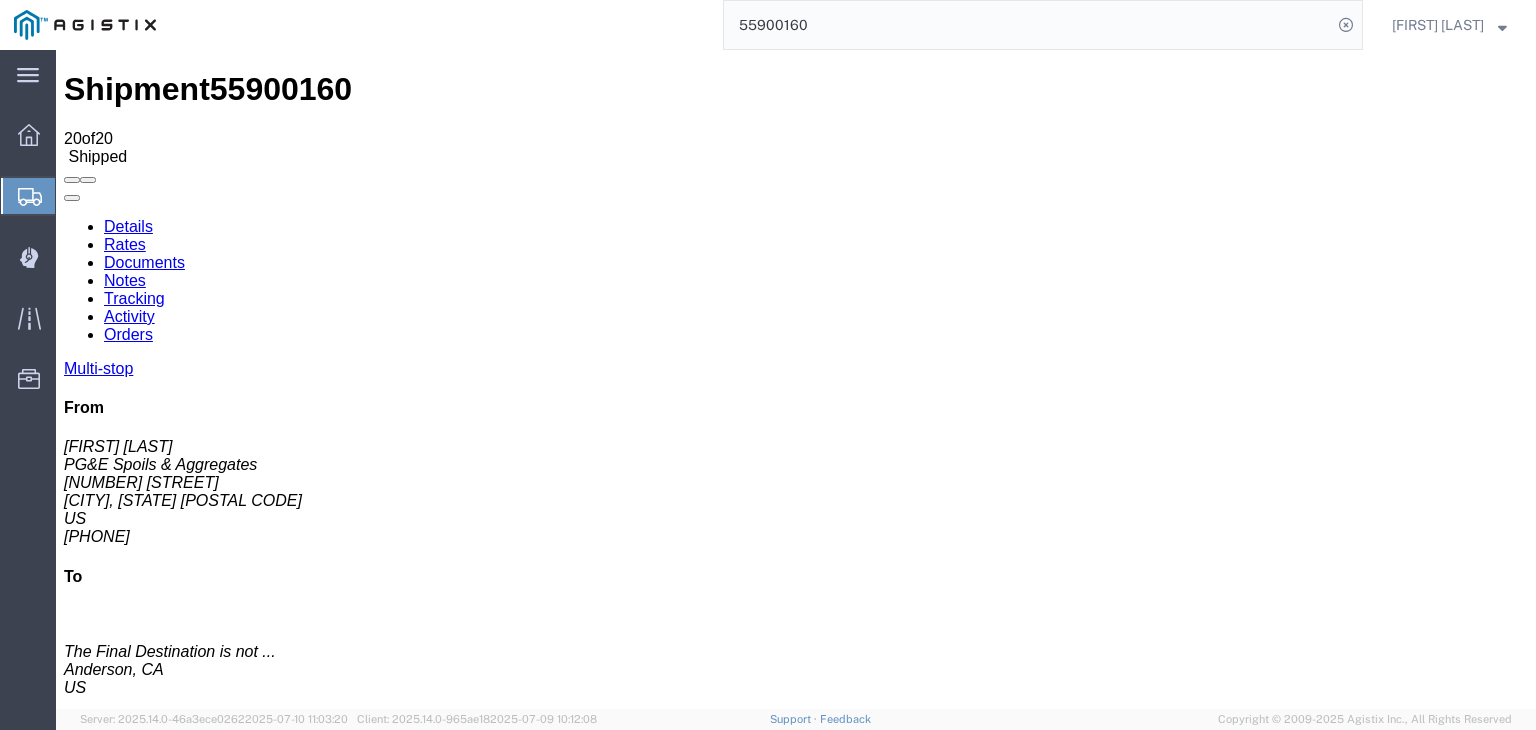 click on "Edit Tracking" at bounding box center (1356, 1895) 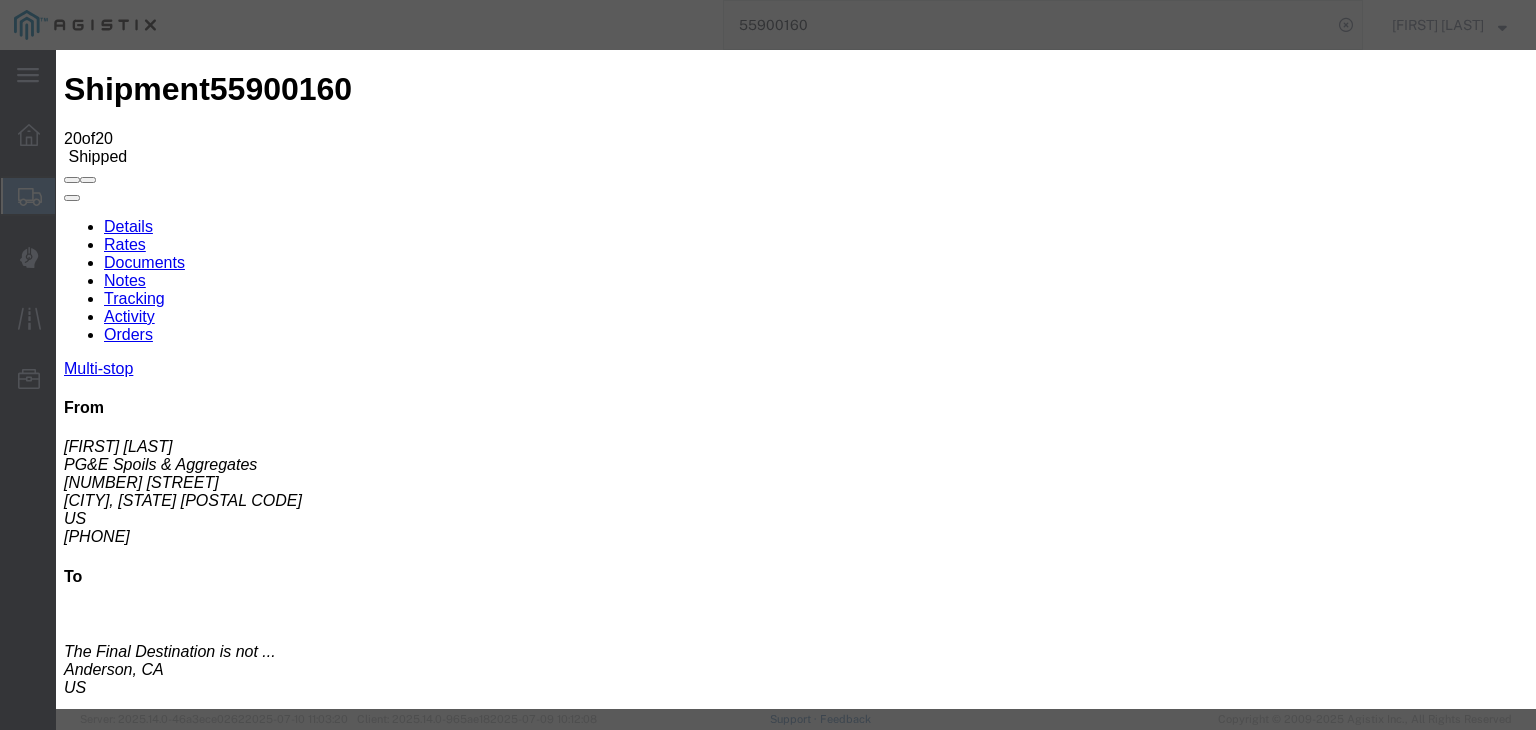 click at bounding box center [72, 7080] 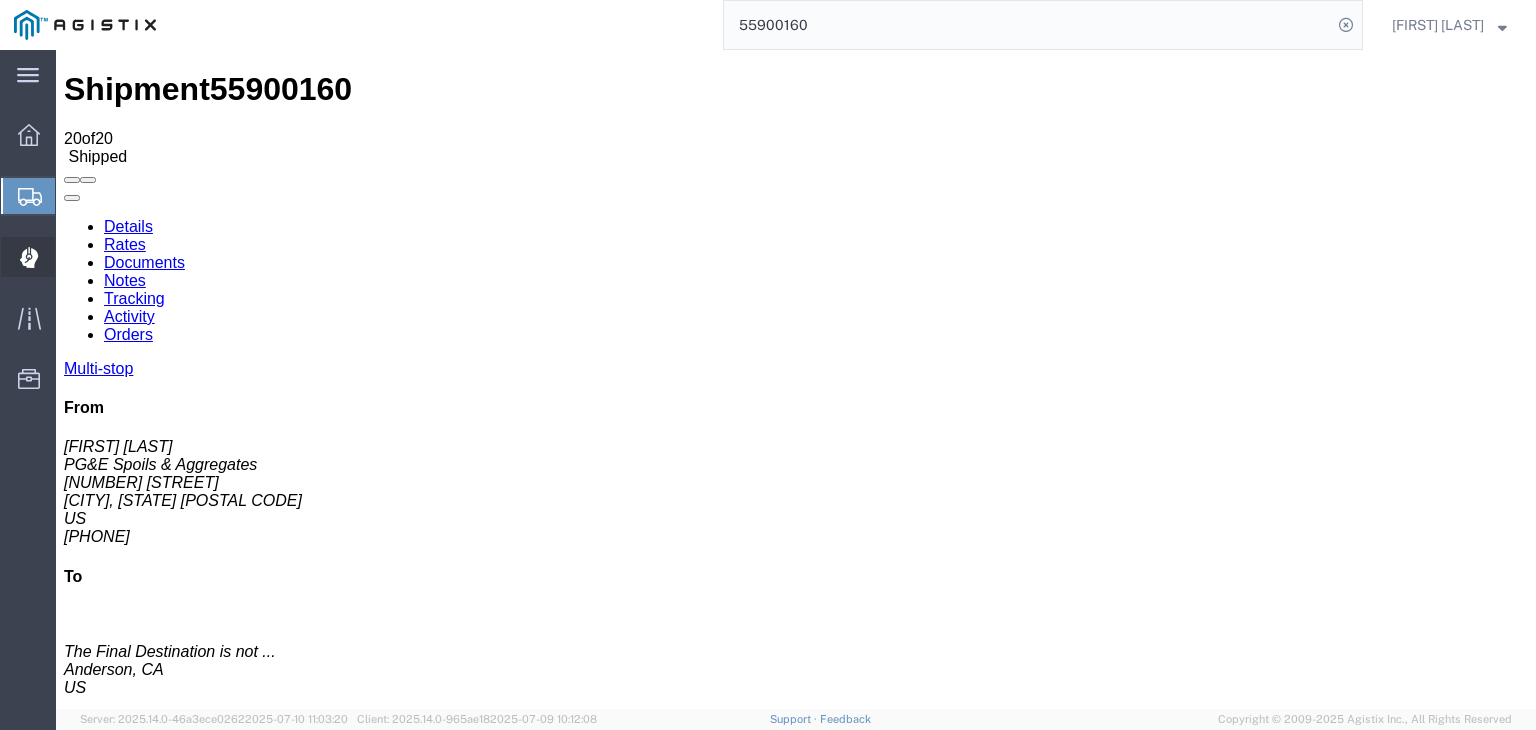 click 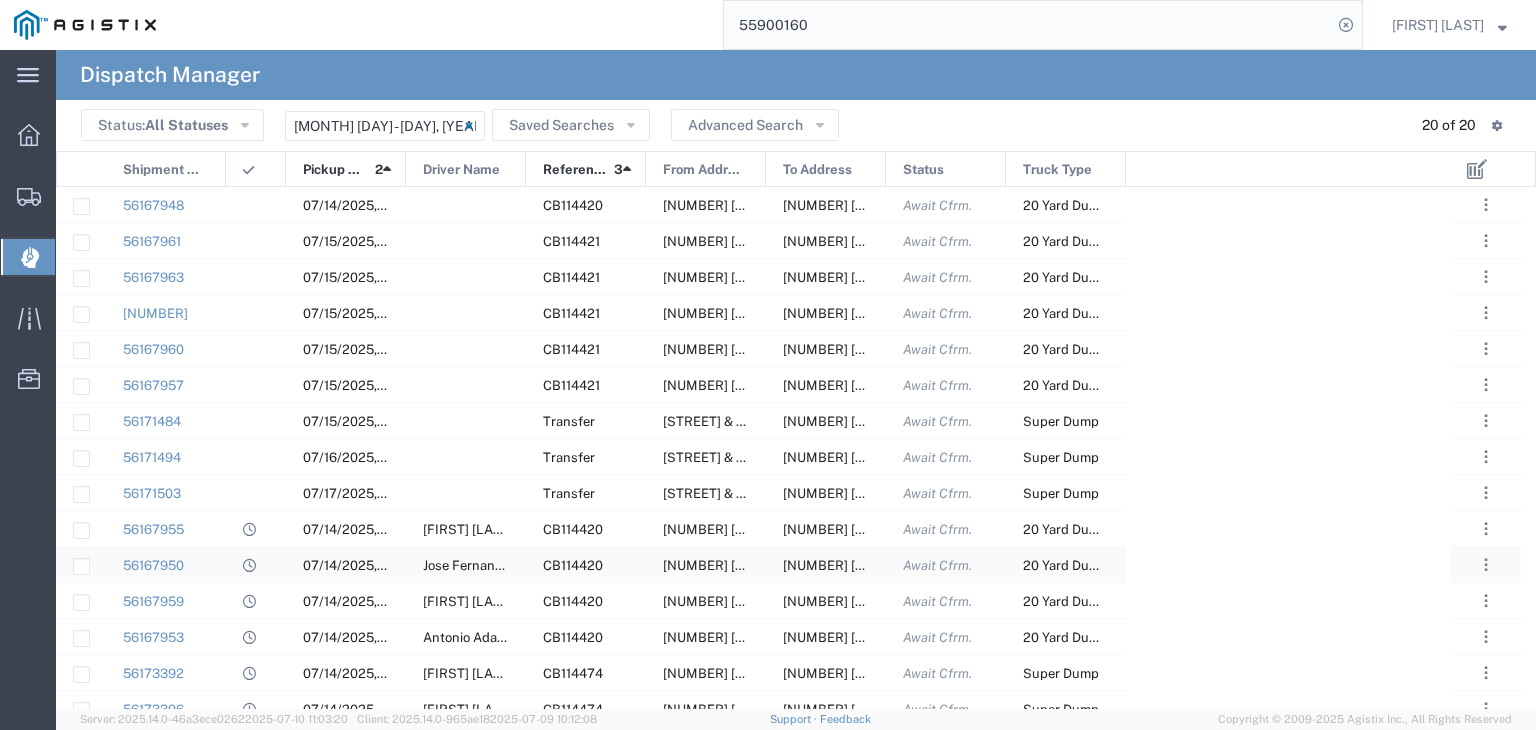 scroll, scrollTop: 198, scrollLeft: 0, axis: vertical 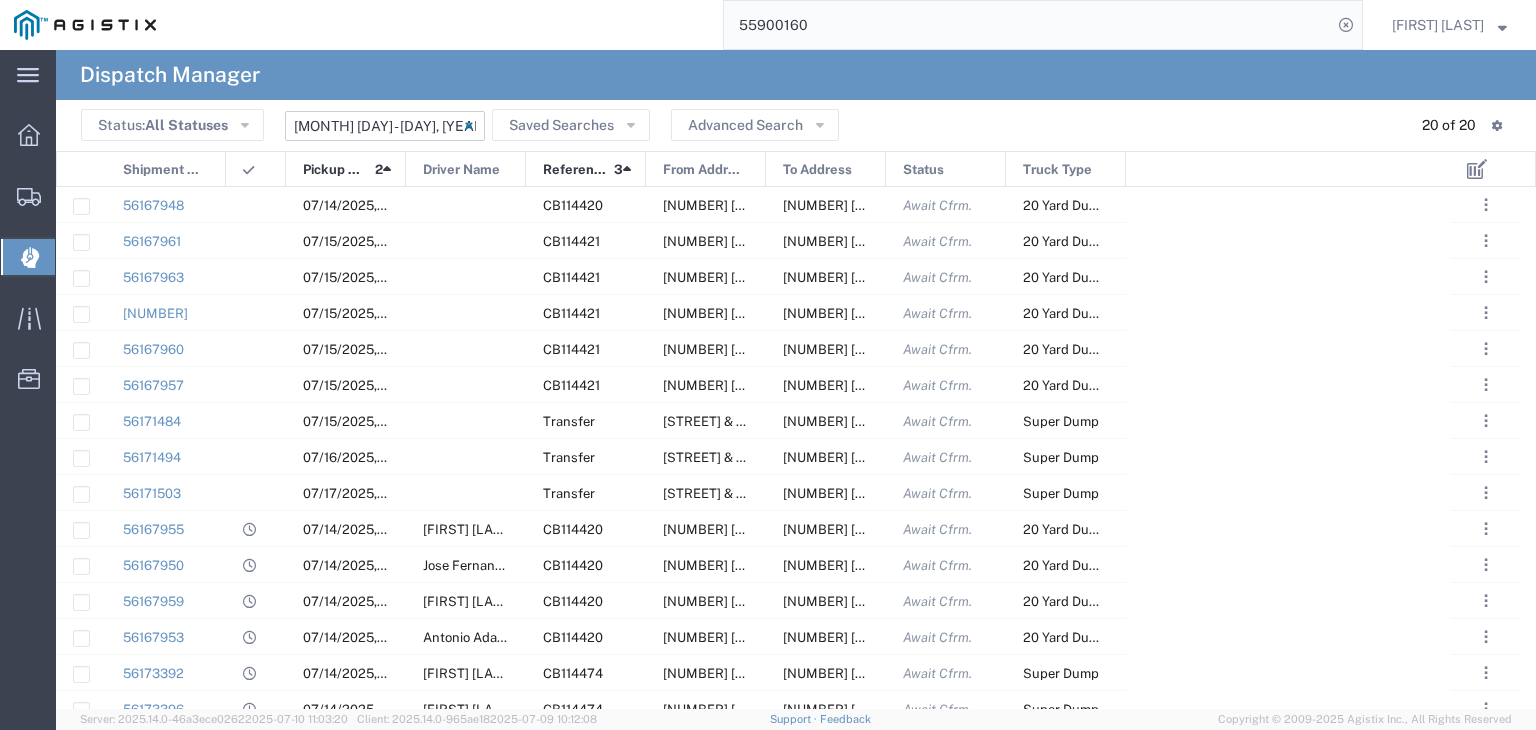 click on "[DATE] - [DATE]" 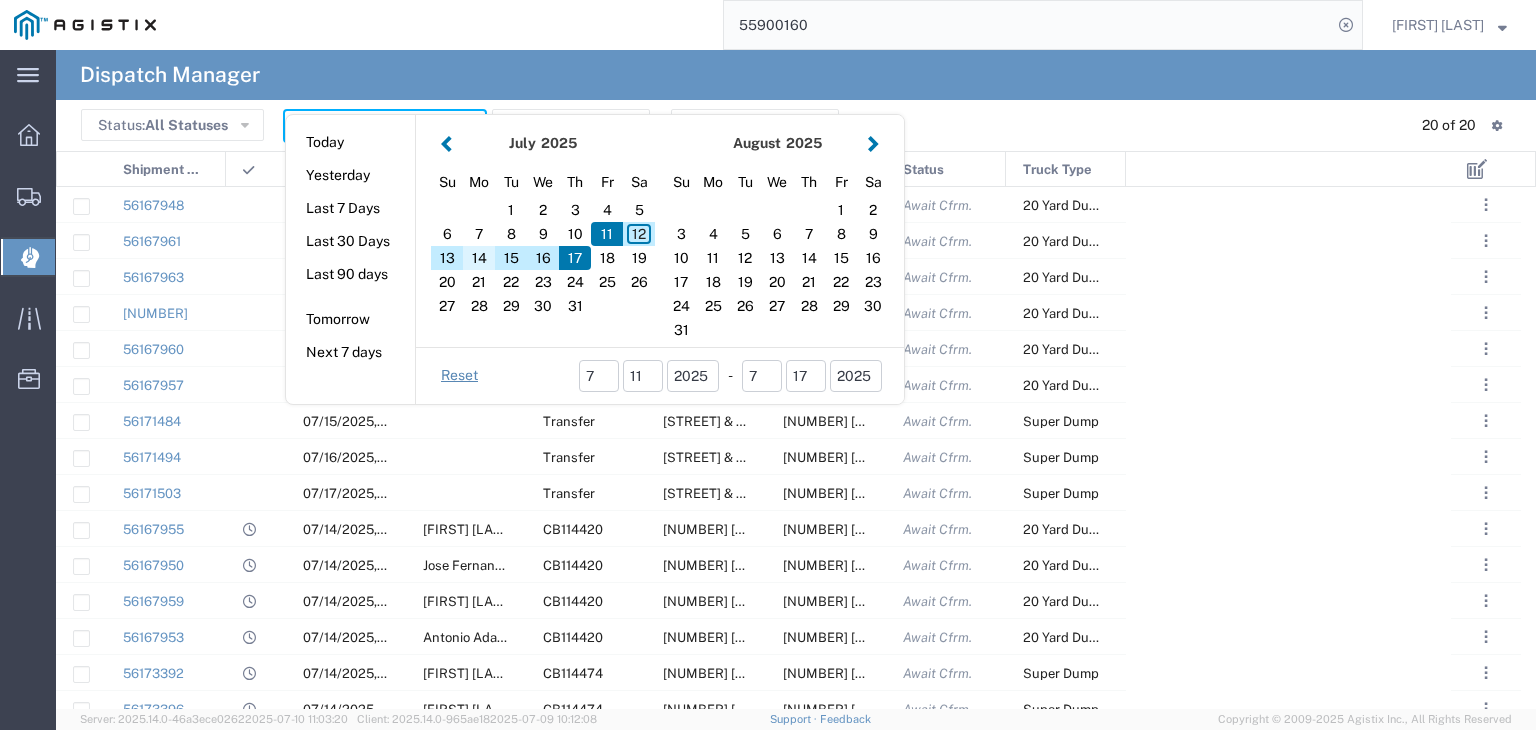 click on "14" 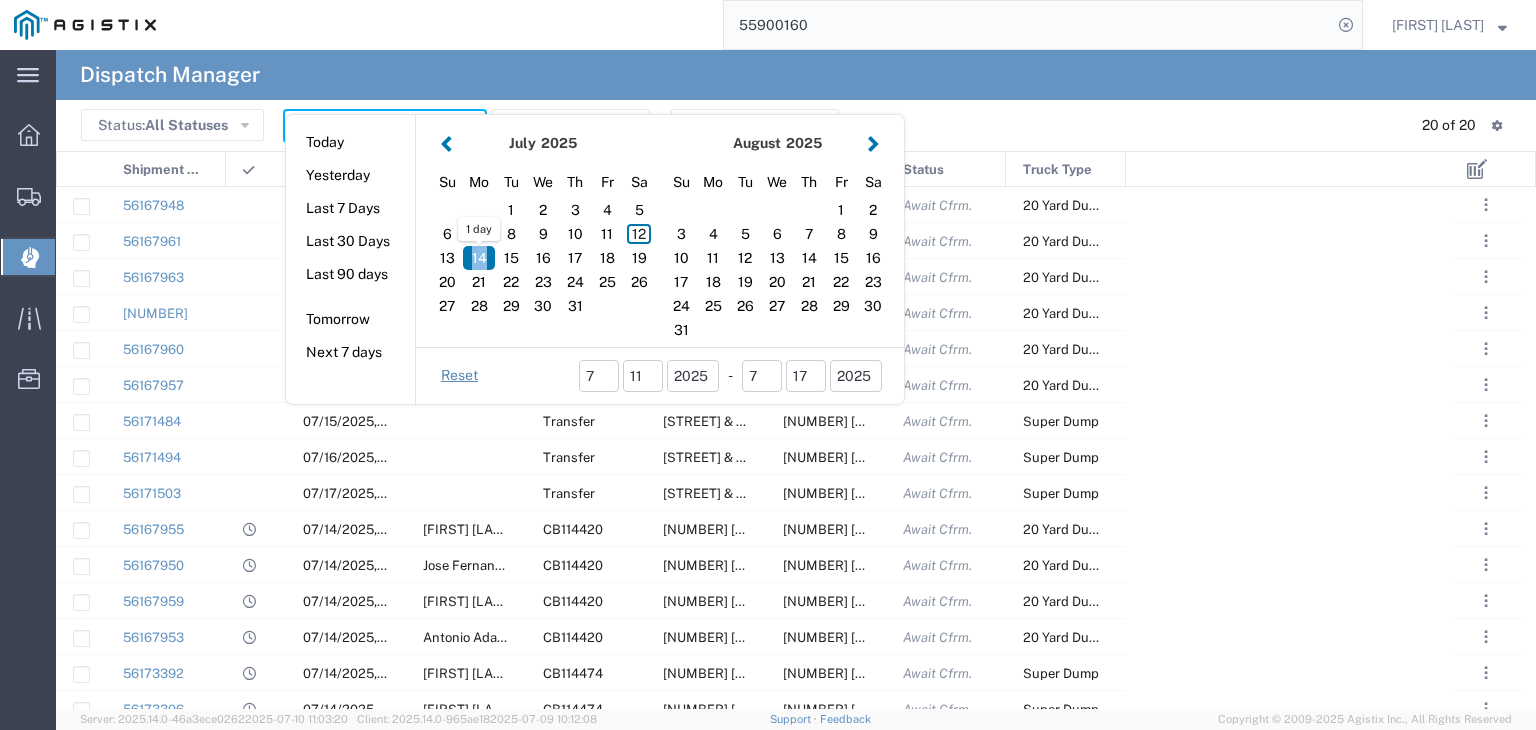 click on "14" 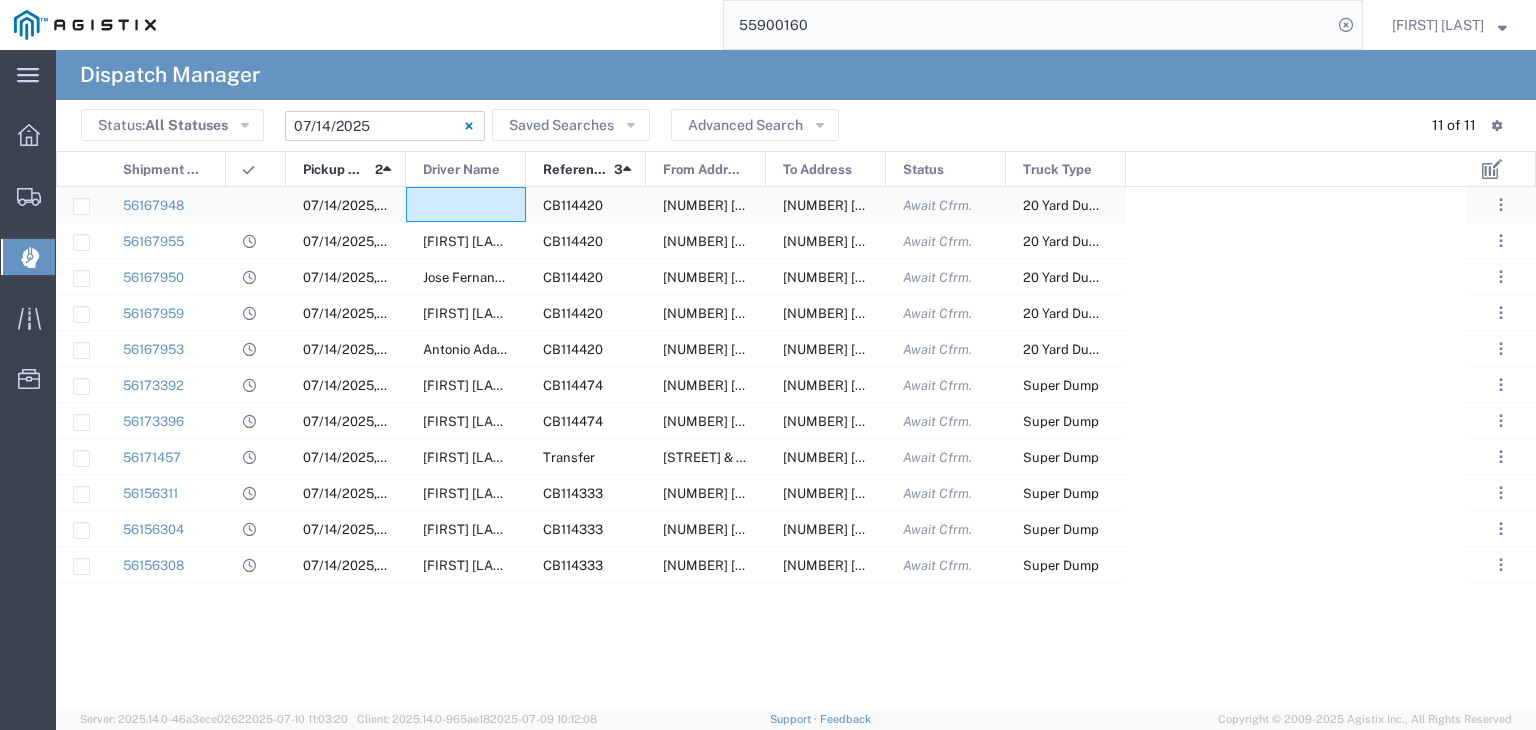 click 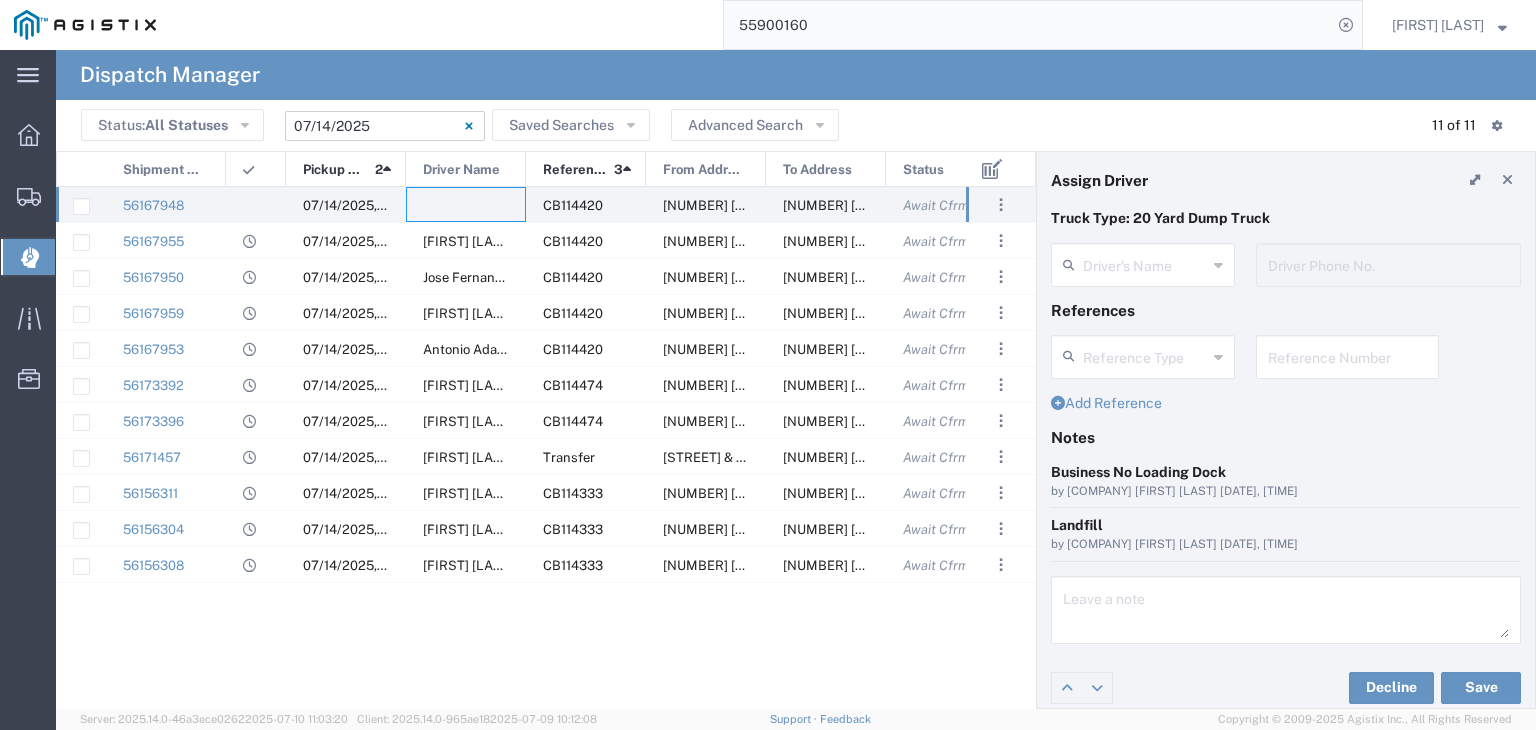 click on "Driver's Name   Driver Phone No." 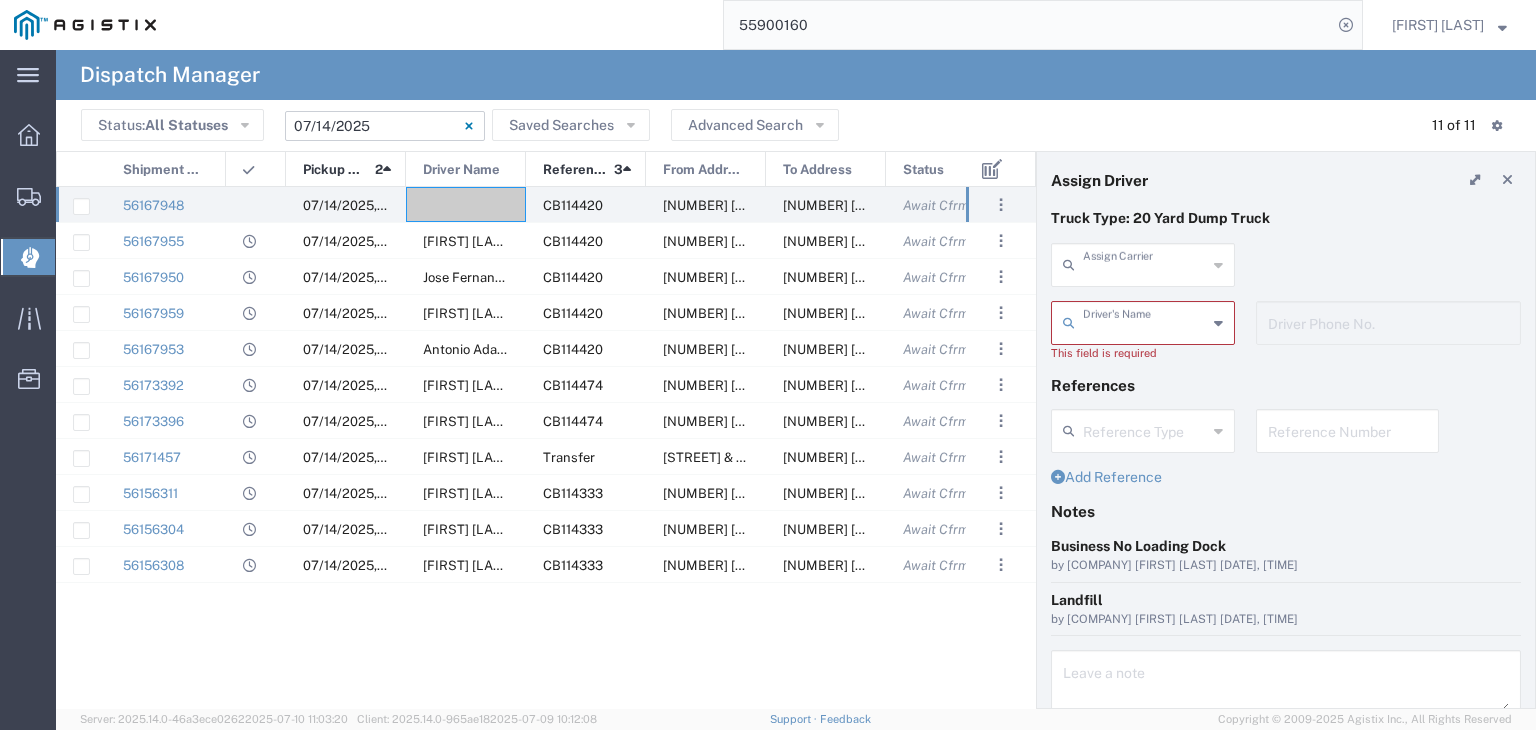 click at bounding box center [1145, 263] 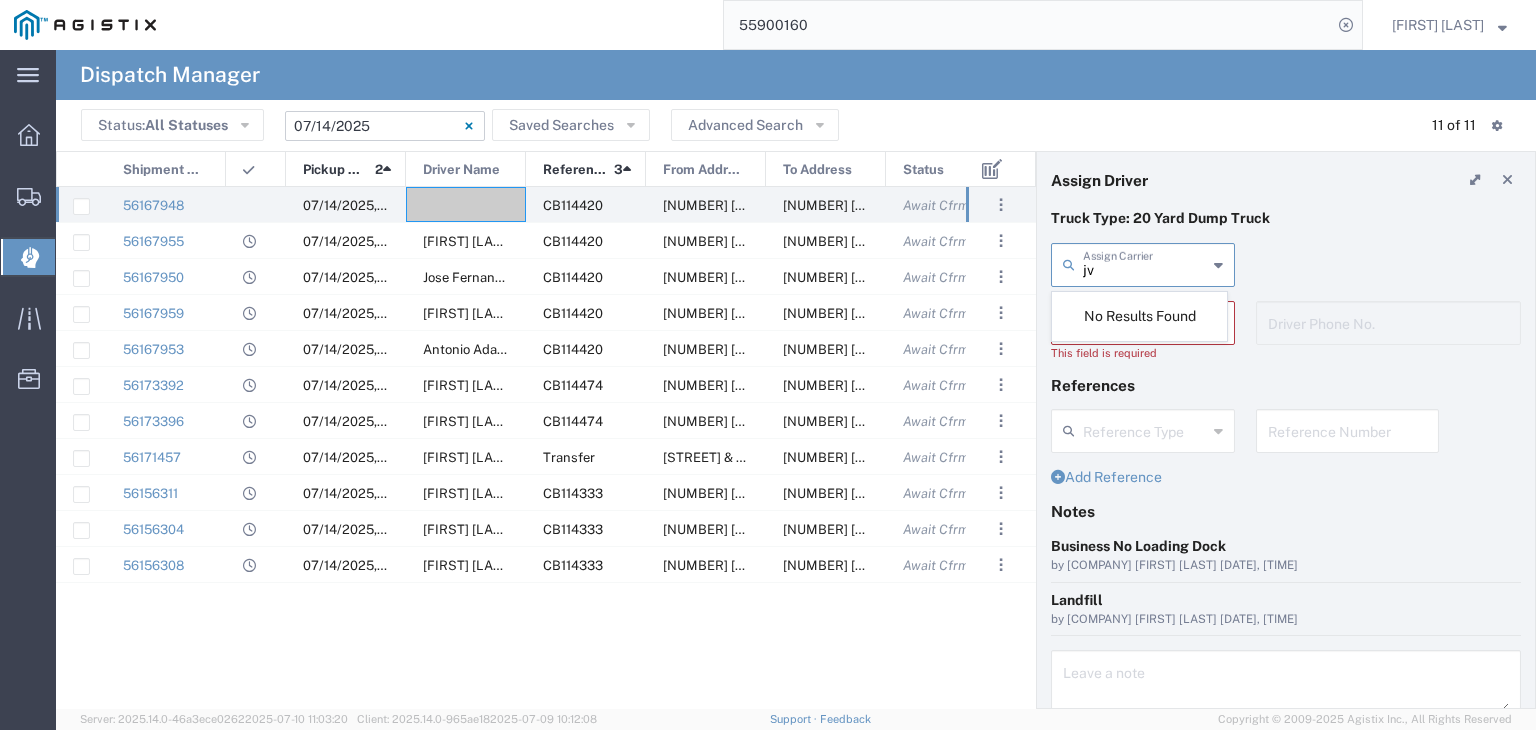 type on "j" 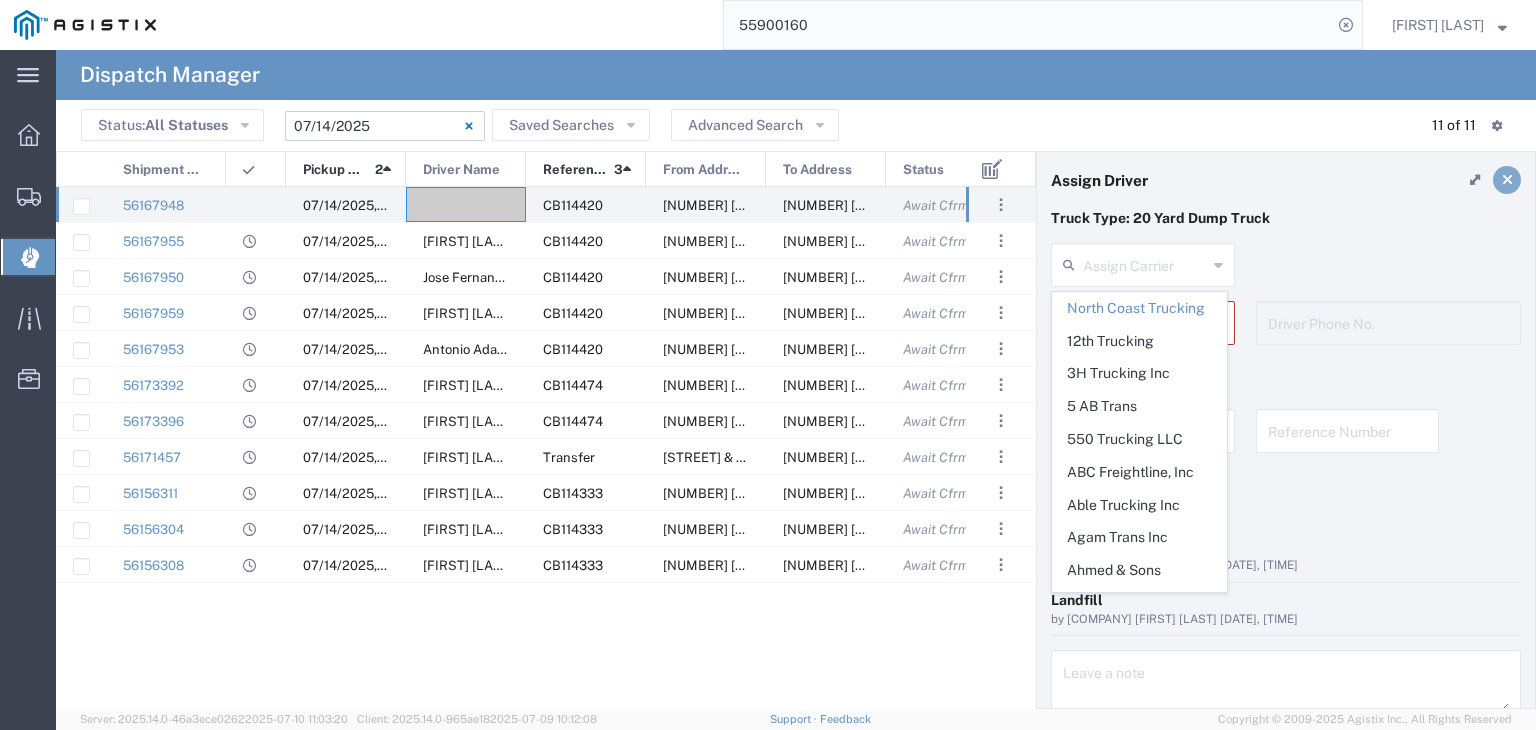 click 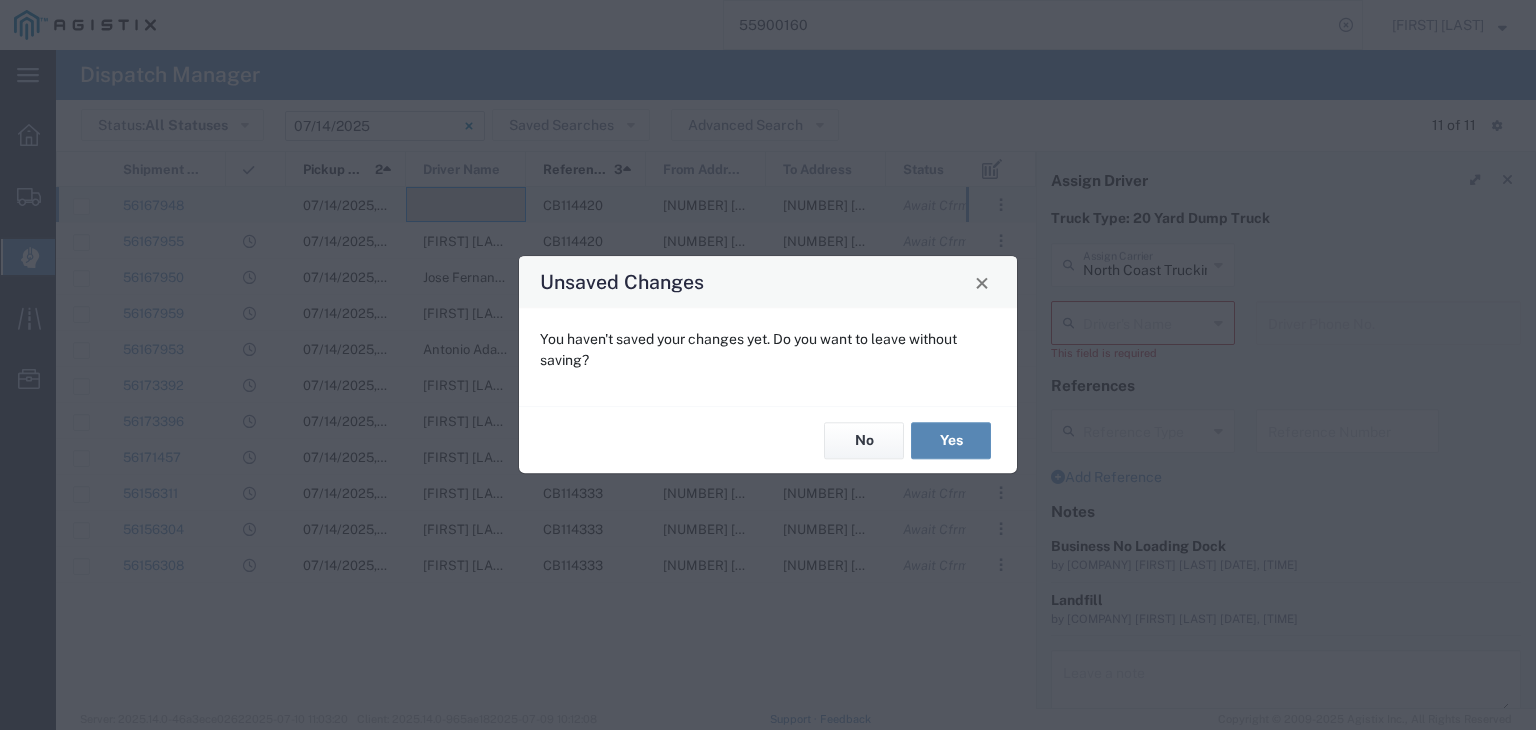 click on "Yes" 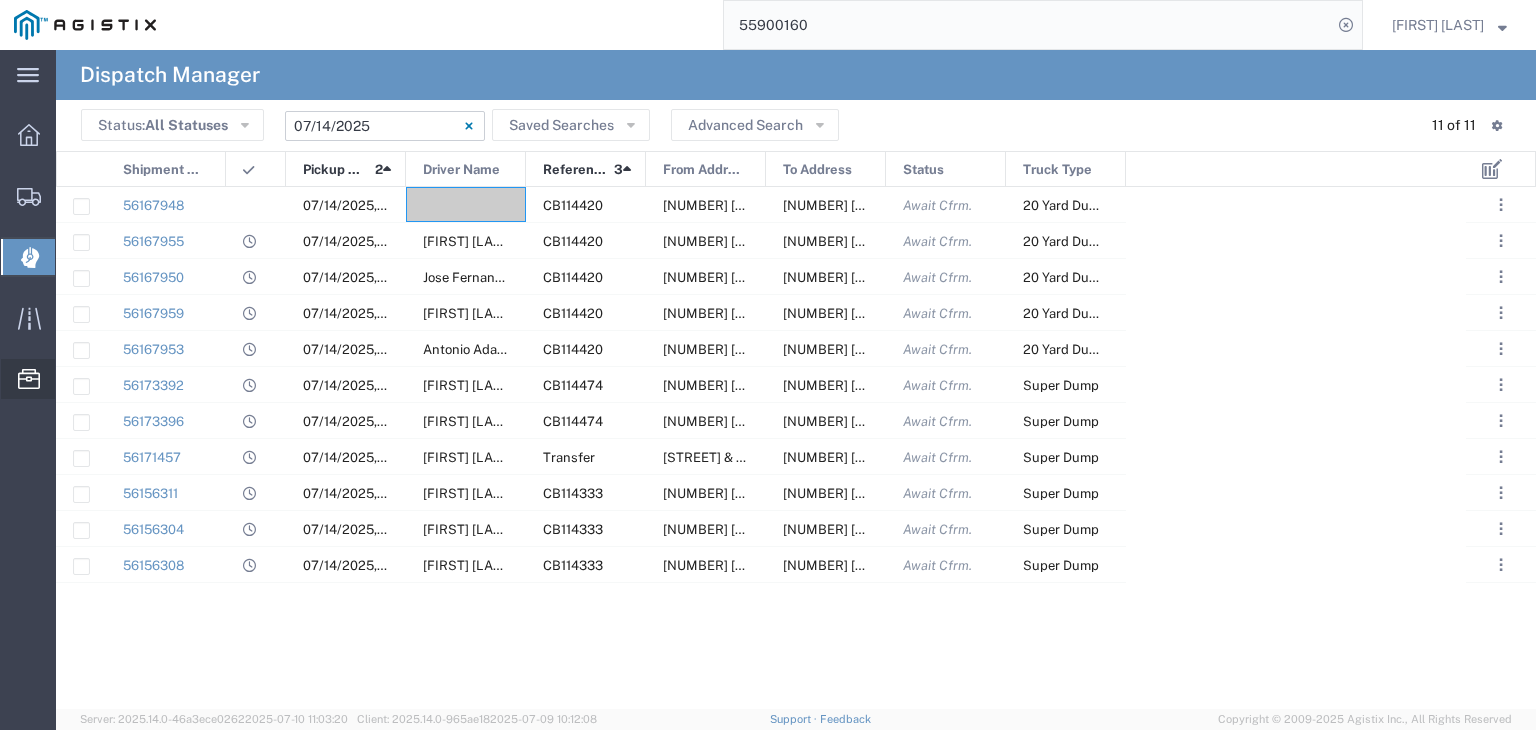 click on "Drivers" 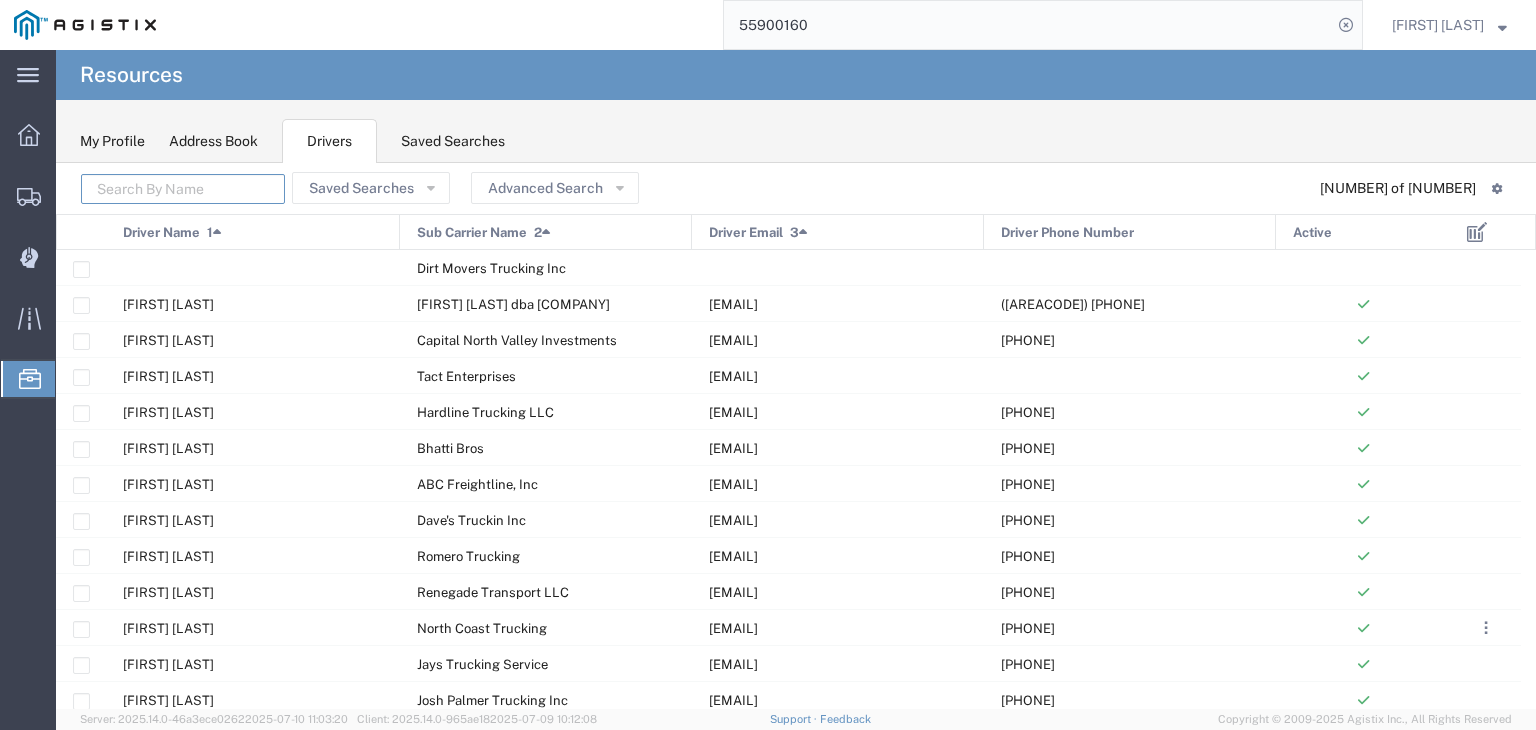 click 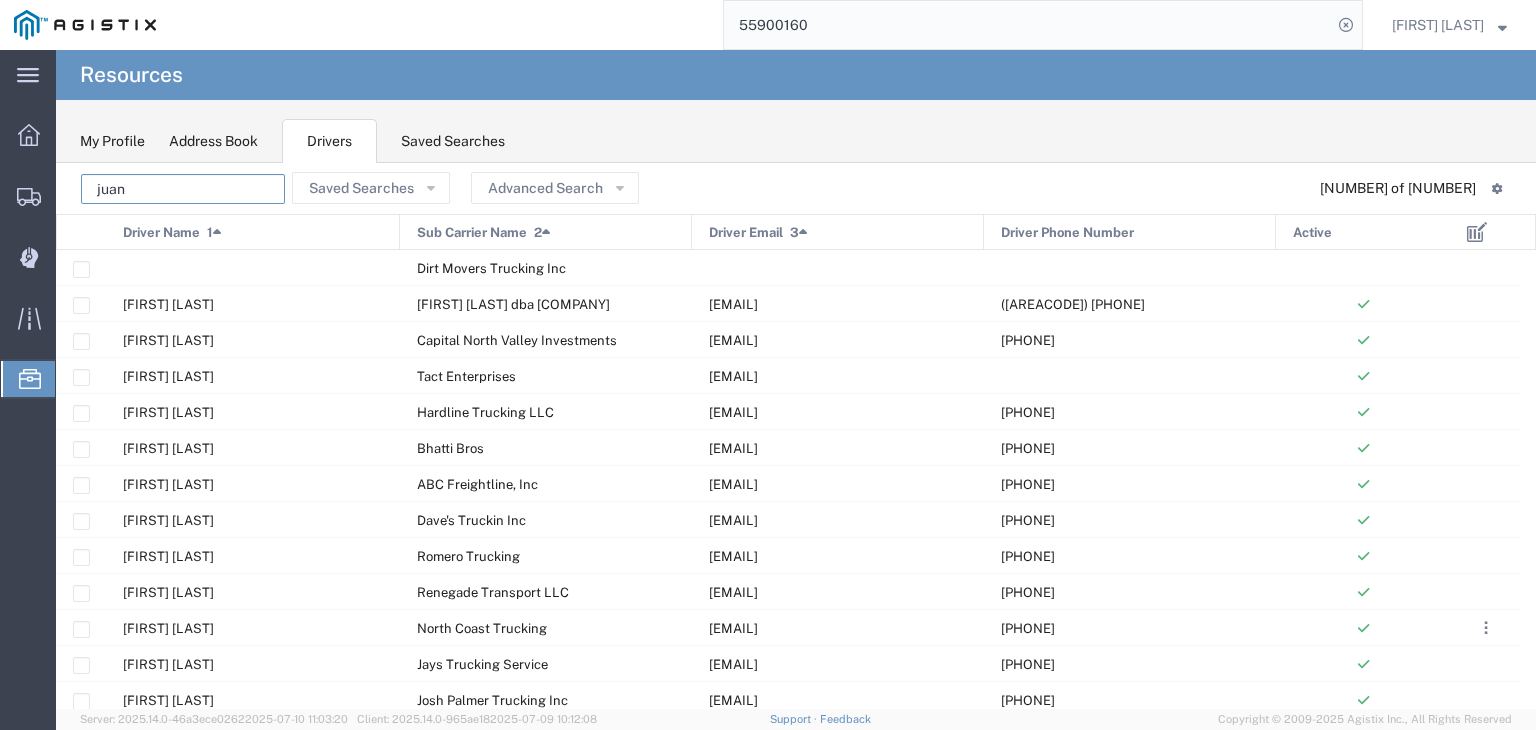type on "juan" 